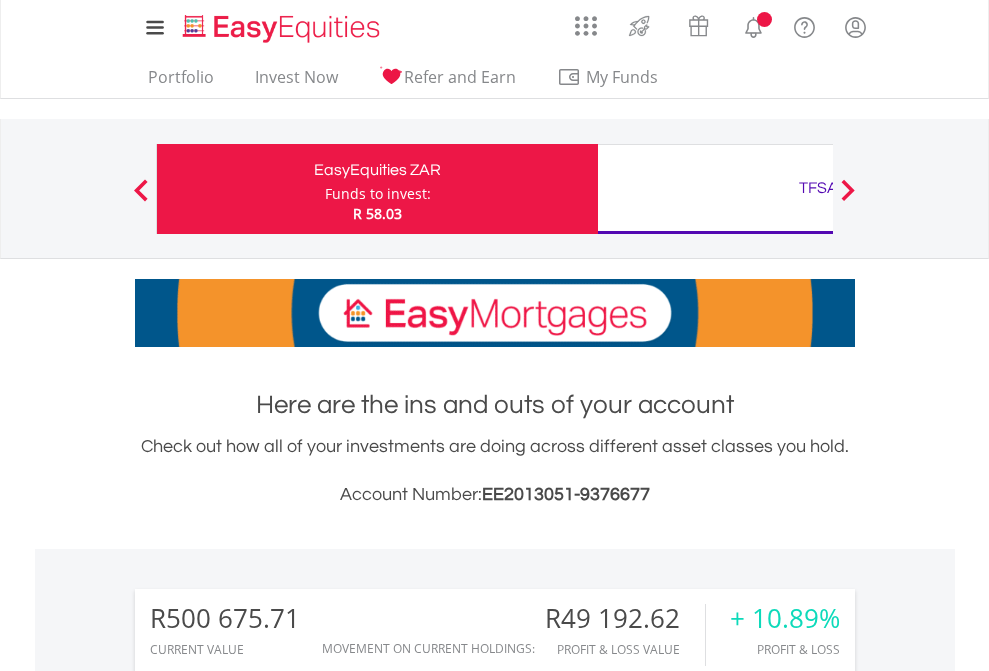 scroll, scrollTop: 0, scrollLeft: 0, axis: both 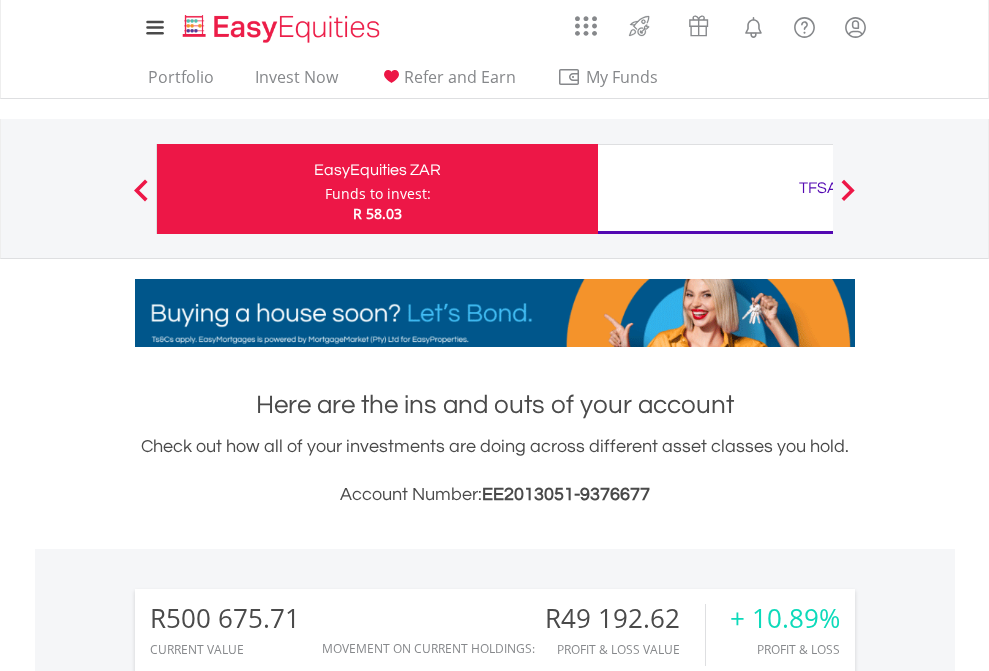 click on "Funds to invest:" at bounding box center (378, 194) 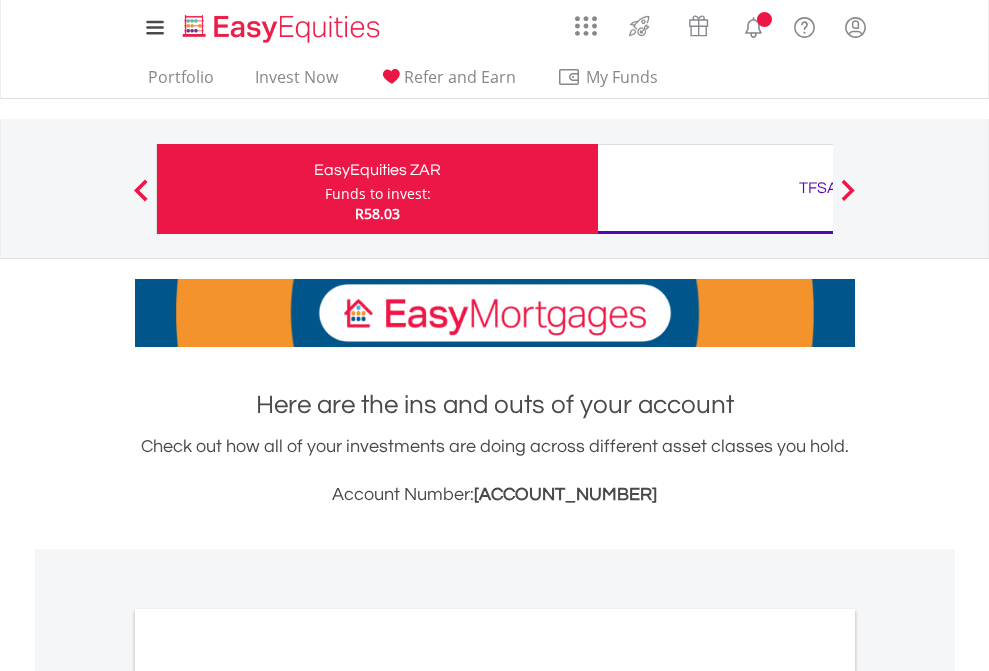 scroll, scrollTop: 0, scrollLeft: 0, axis: both 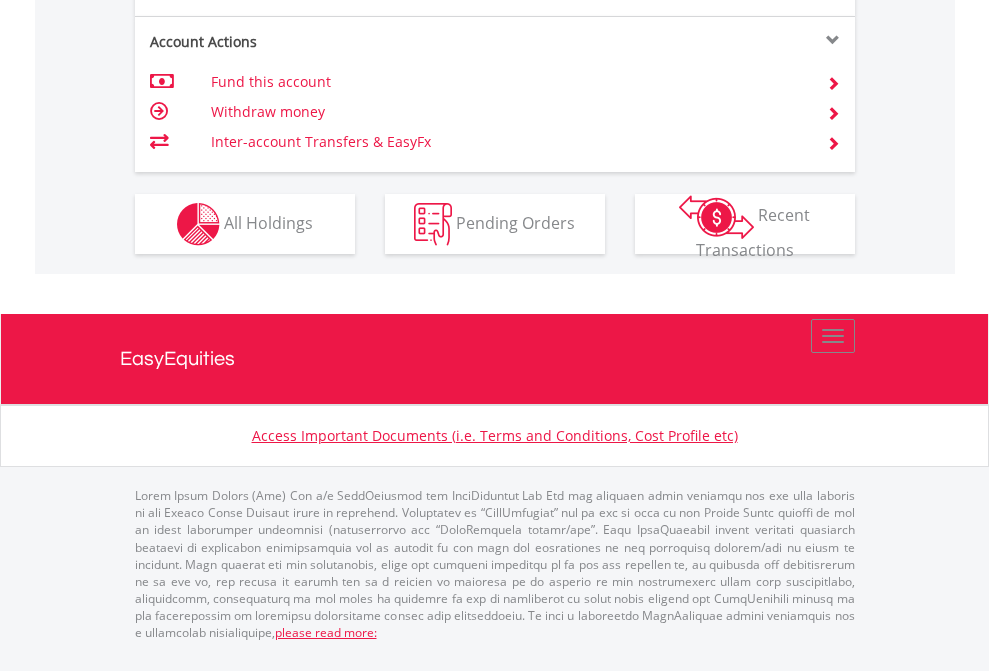 click on "Investment types" at bounding box center [706, -337] 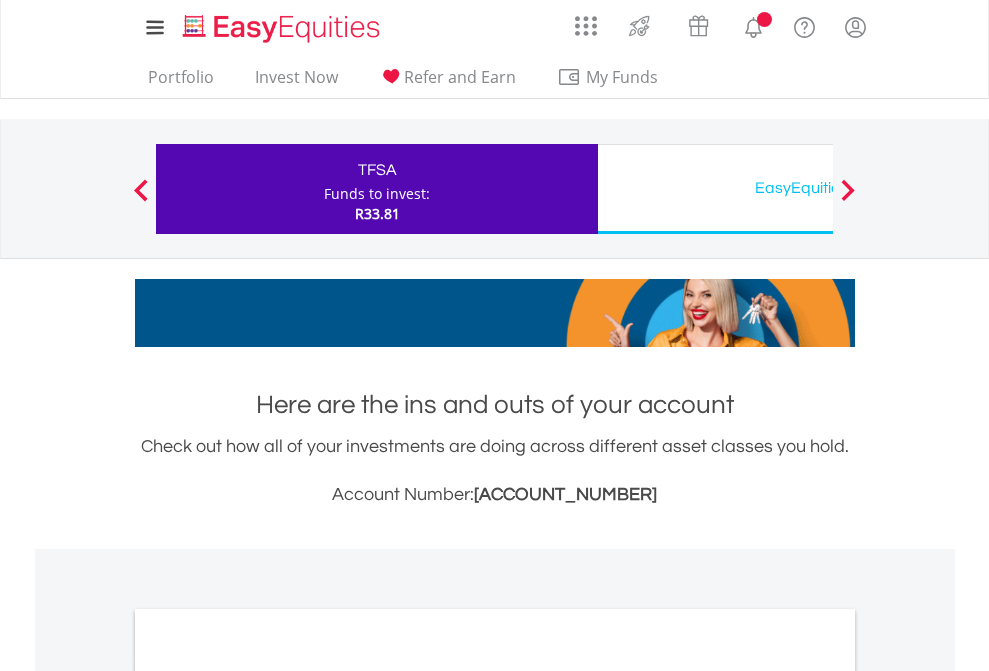 scroll, scrollTop: 0, scrollLeft: 0, axis: both 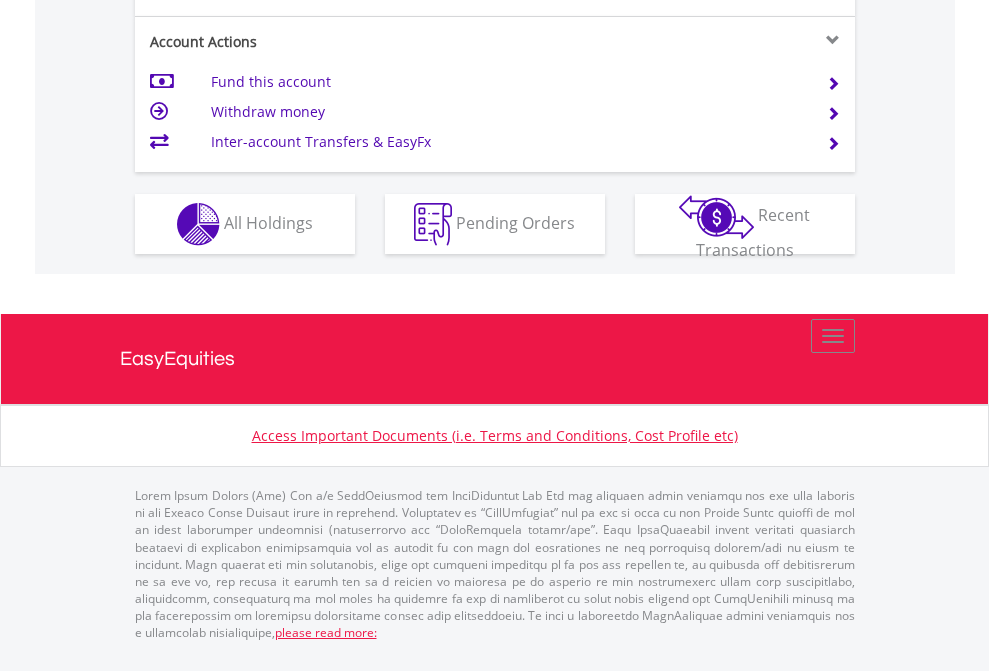 click on "Investment types" at bounding box center (706, -337) 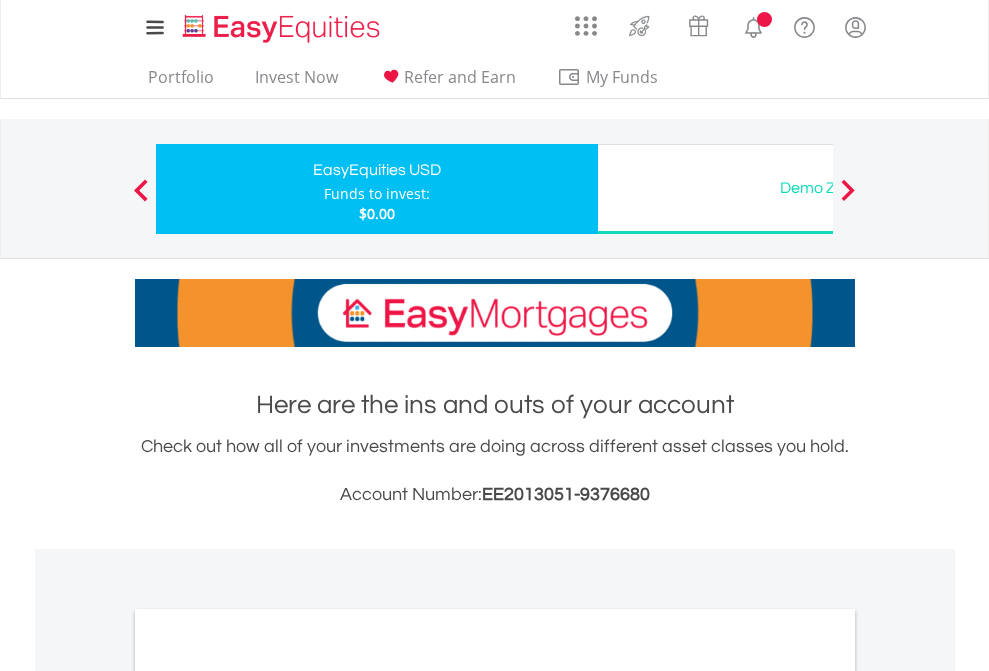 scroll, scrollTop: 0, scrollLeft: 0, axis: both 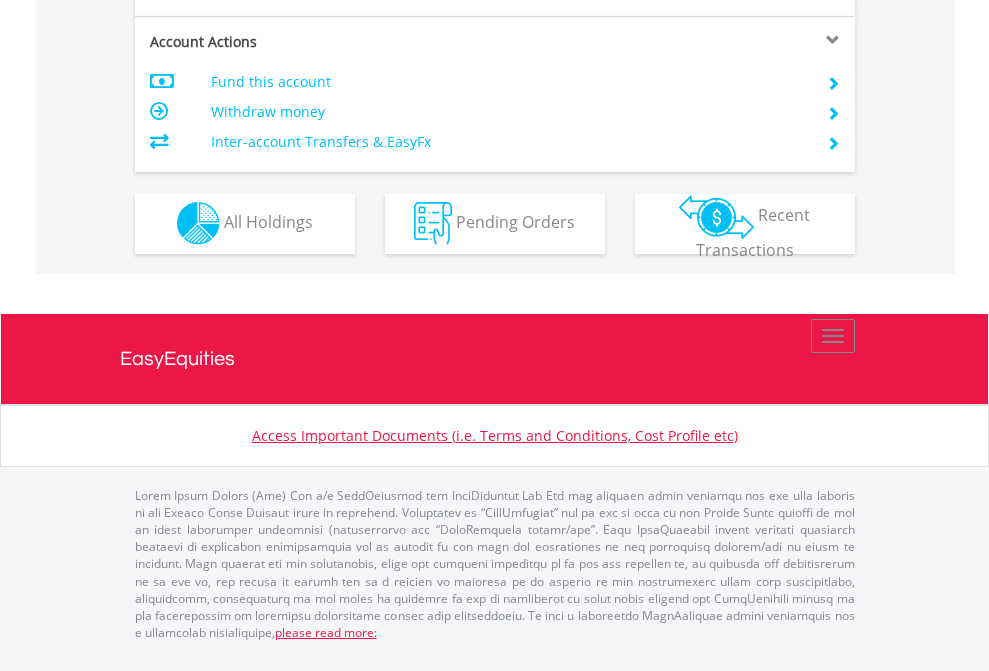click on "Investment types" at bounding box center (706, -353) 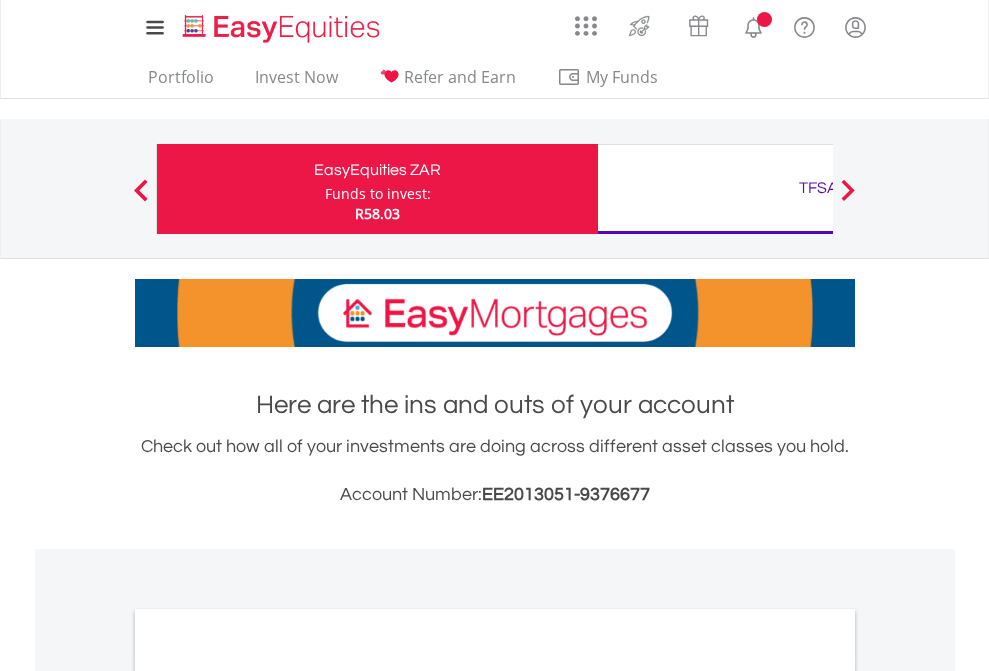 scroll, scrollTop: 1202, scrollLeft: 0, axis: vertical 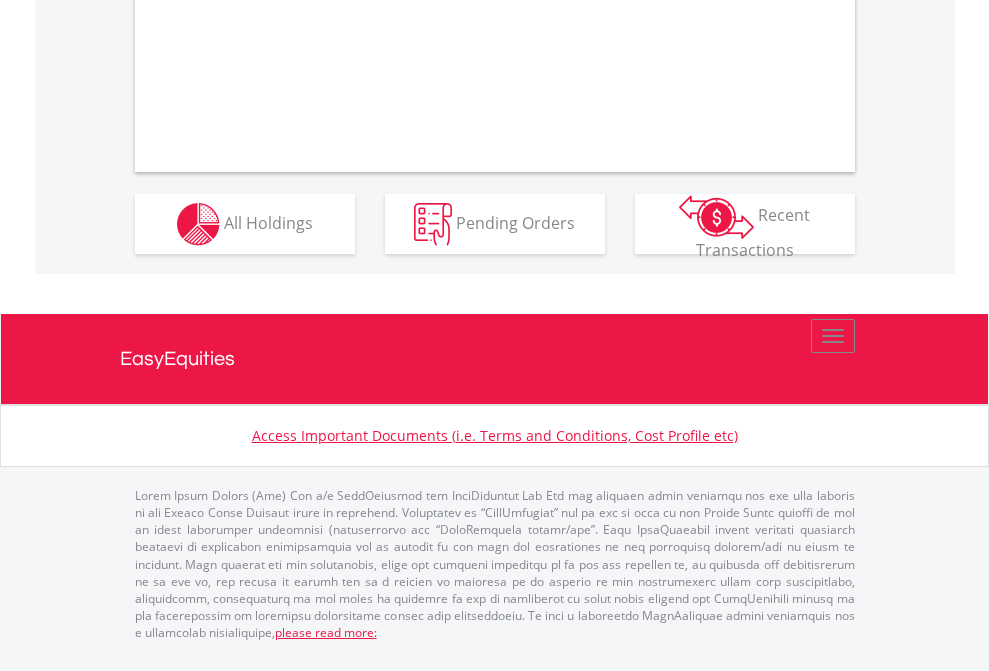 click on "All Holdings" at bounding box center [268, 222] 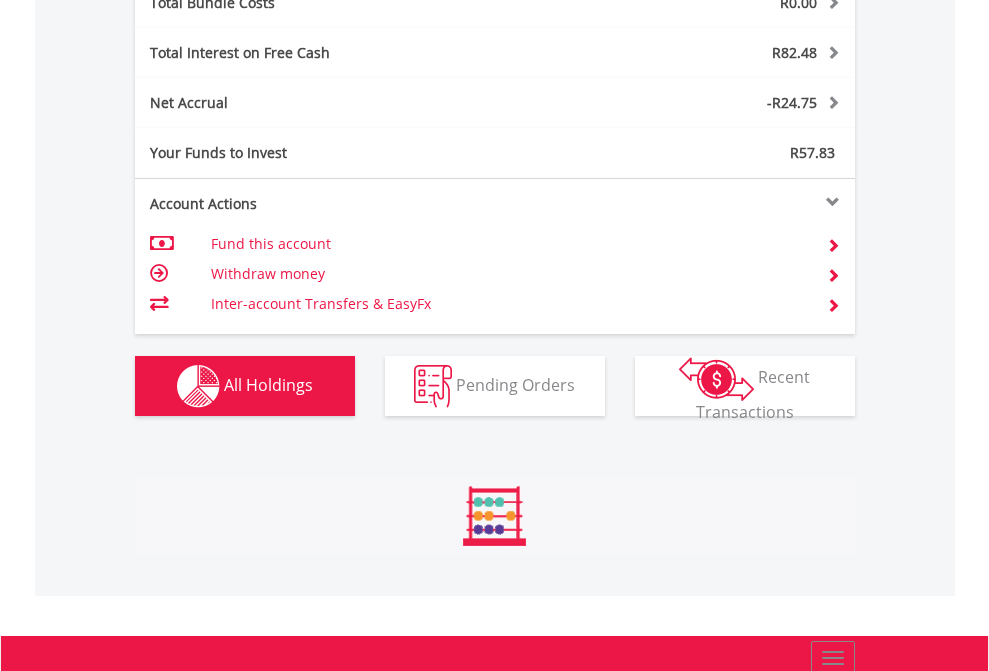 scroll, scrollTop: 999808, scrollLeft: 999687, axis: both 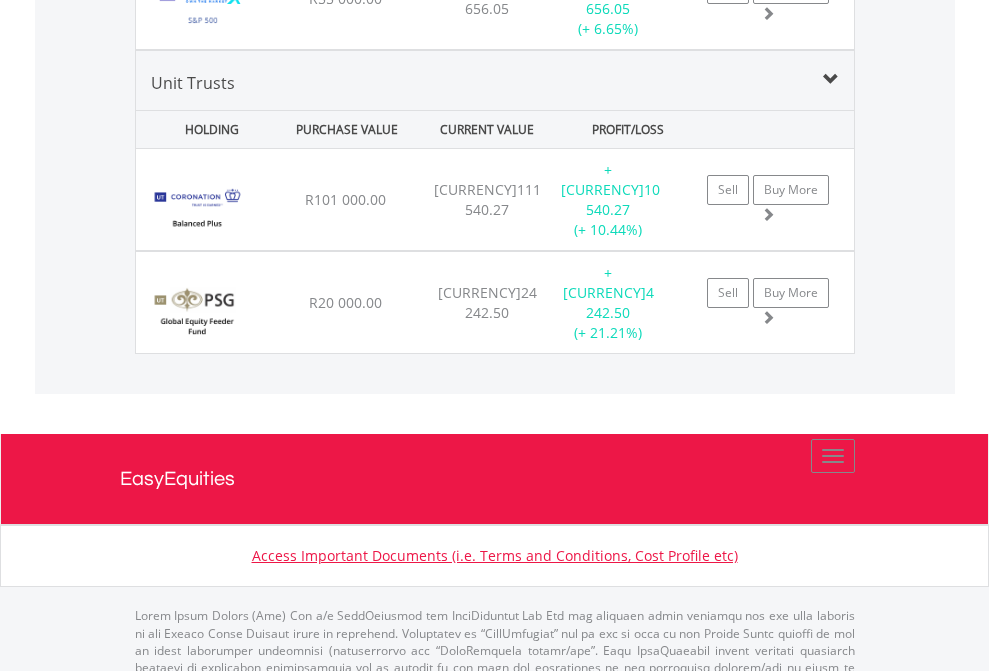 click on "TFSA" at bounding box center (818, -2156) 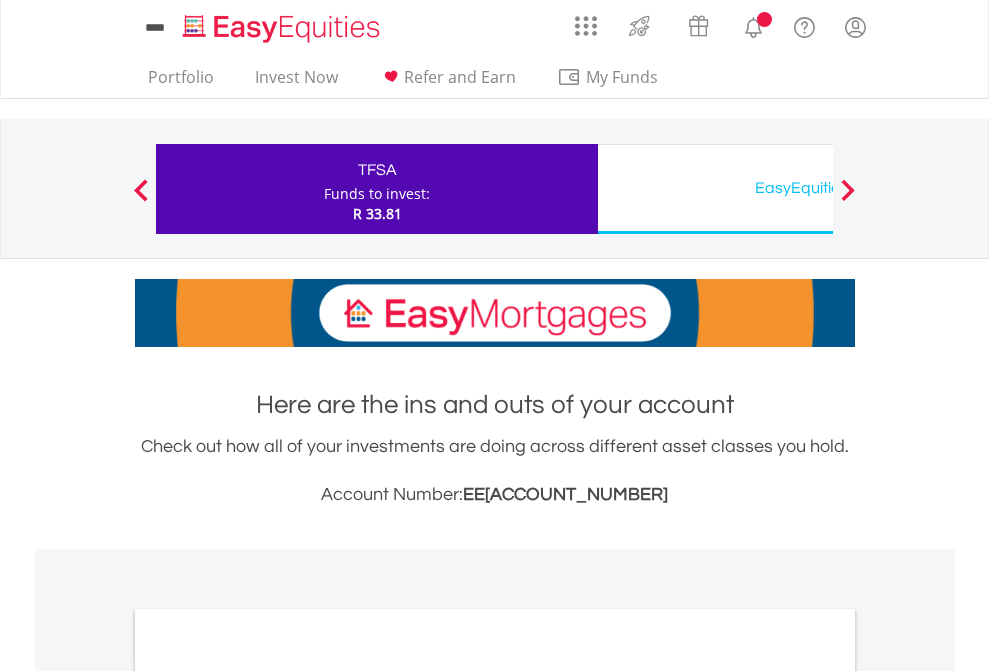 scroll, scrollTop: 0, scrollLeft: 0, axis: both 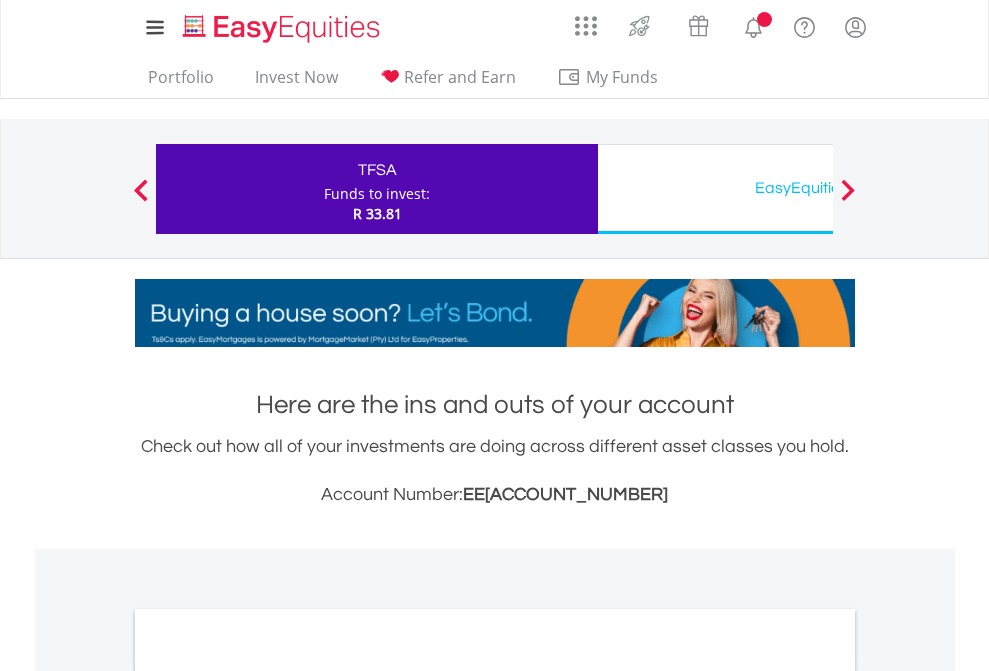 click on "All Holdings" at bounding box center (268, 1096) 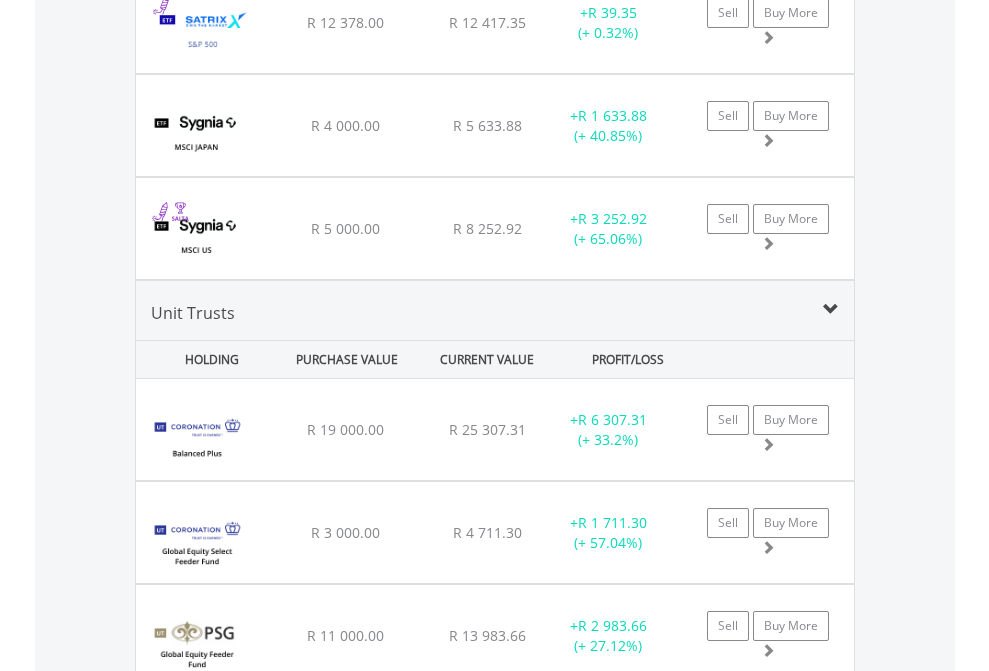 scroll, scrollTop: 2345, scrollLeft: 0, axis: vertical 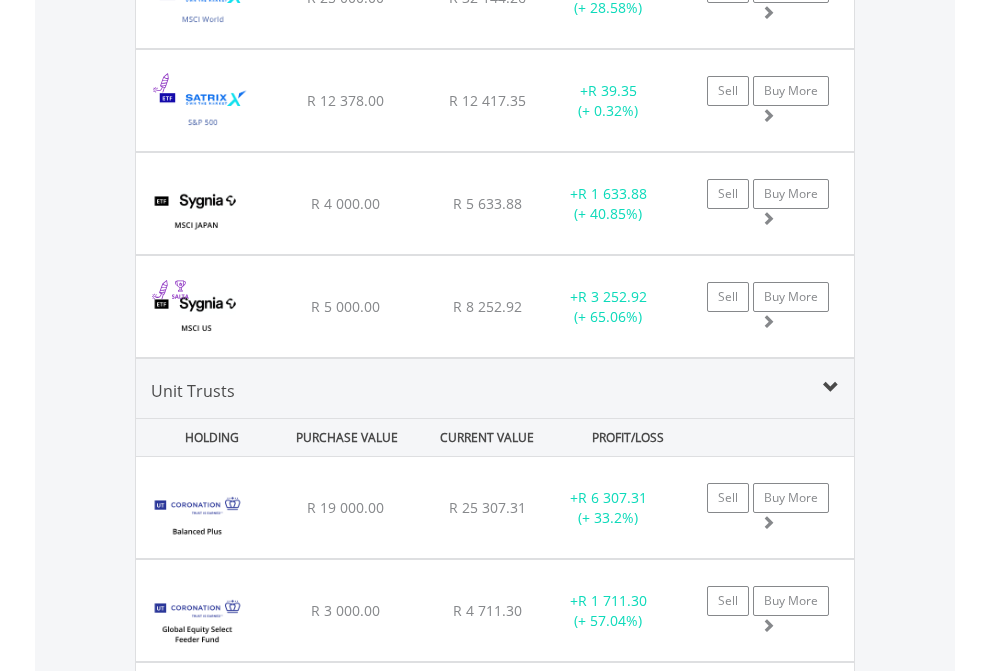 click on "EasyEquities USD" at bounding box center [818, -2157] 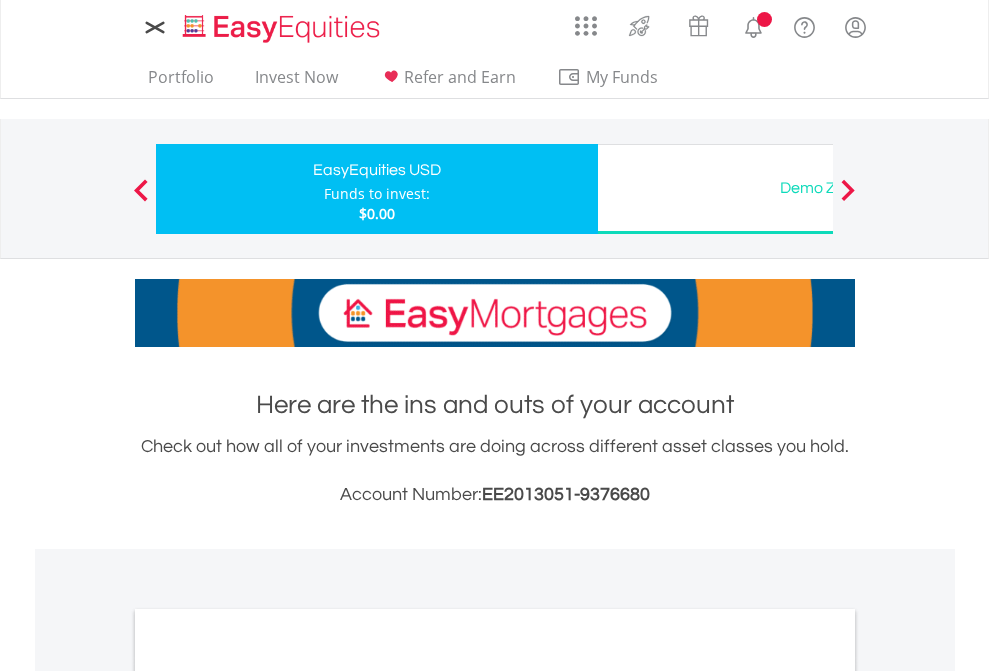 scroll, scrollTop: 0, scrollLeft: 0, axis: both 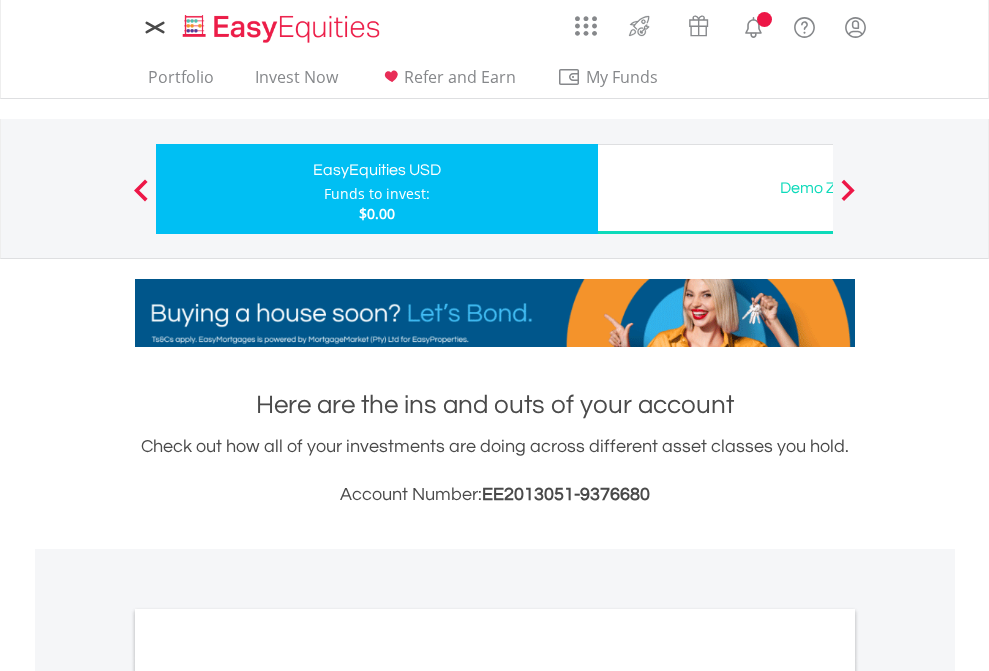 click on "All Holdings" at bounding box center [268, 1096] 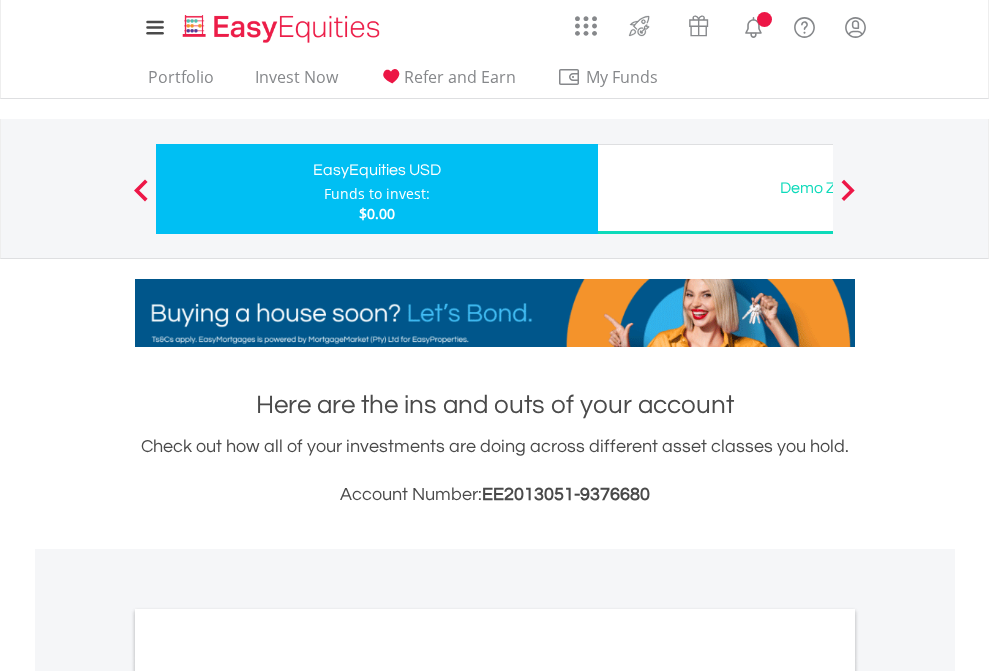 scroll, scrollTop: 1202, scrollLeft: 0, axis: vertical 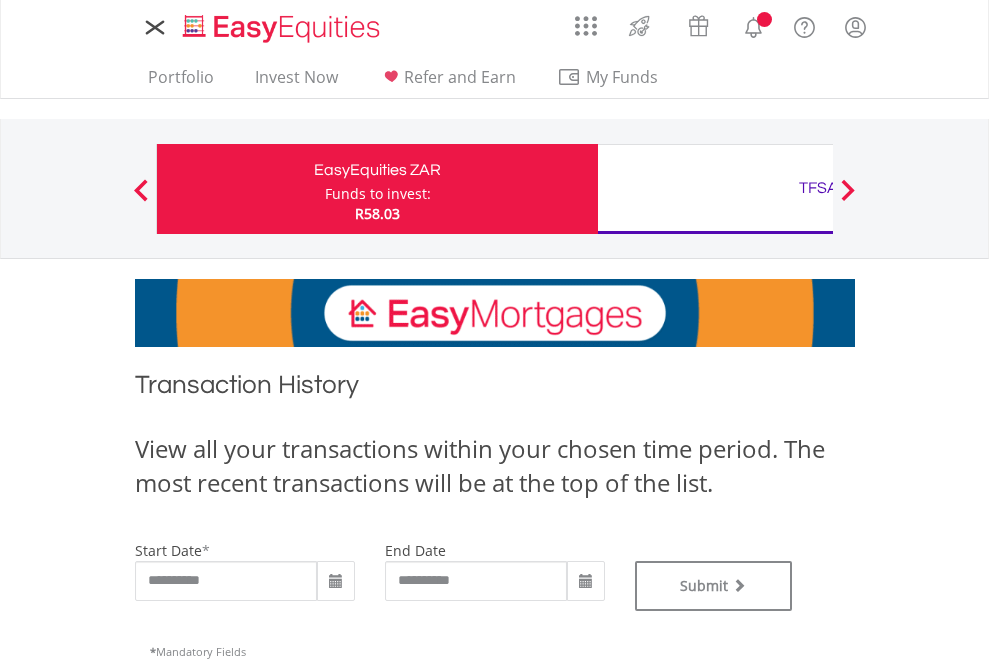 type on "**********" 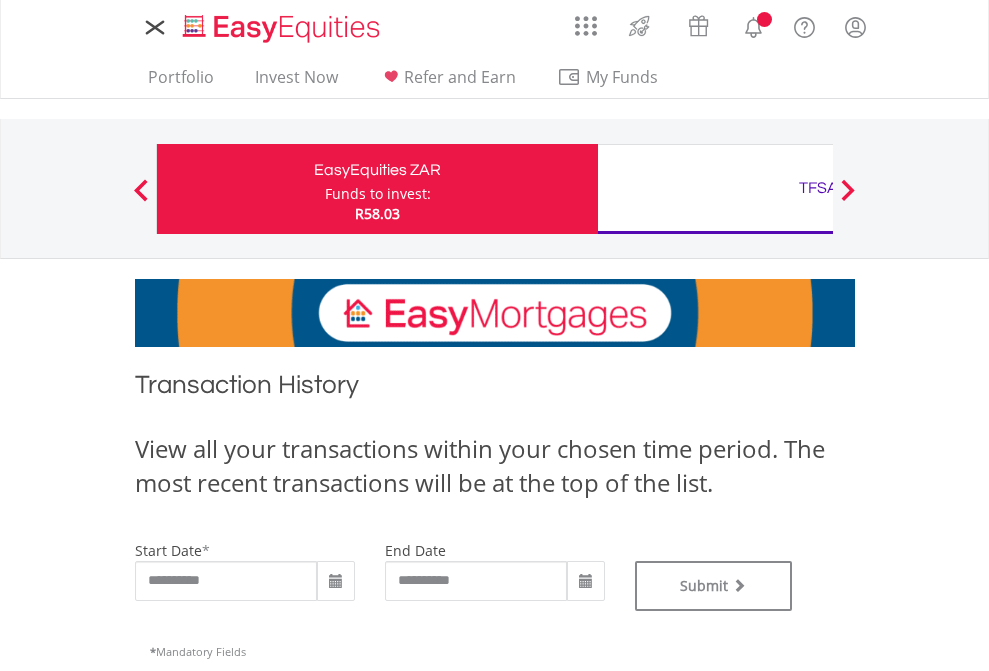 scroll, scrollTop: 0, scrollLeft: 0, axis: both 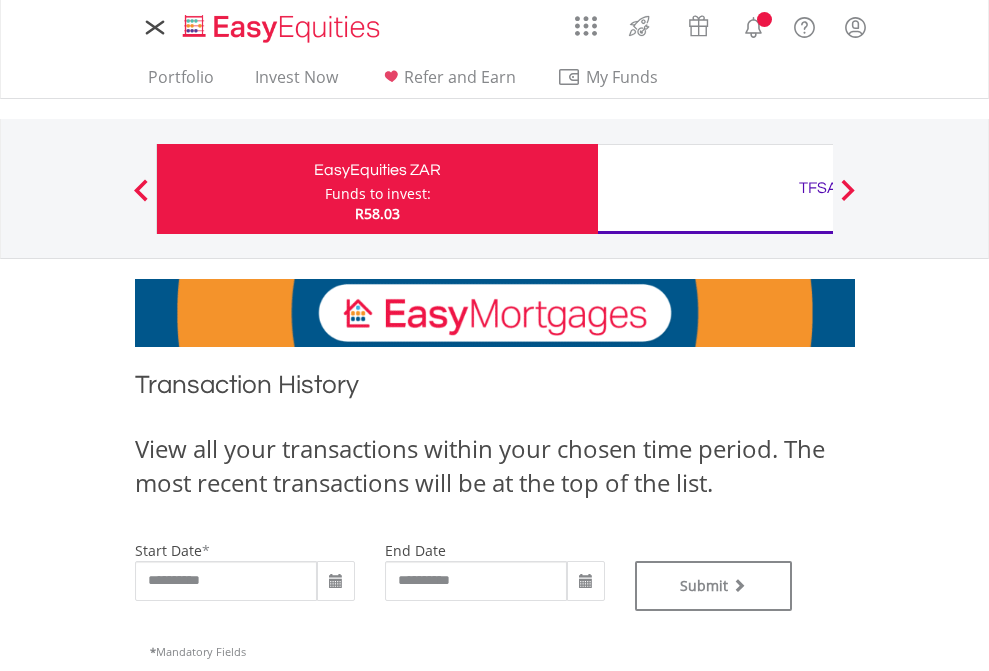 type on "**********" 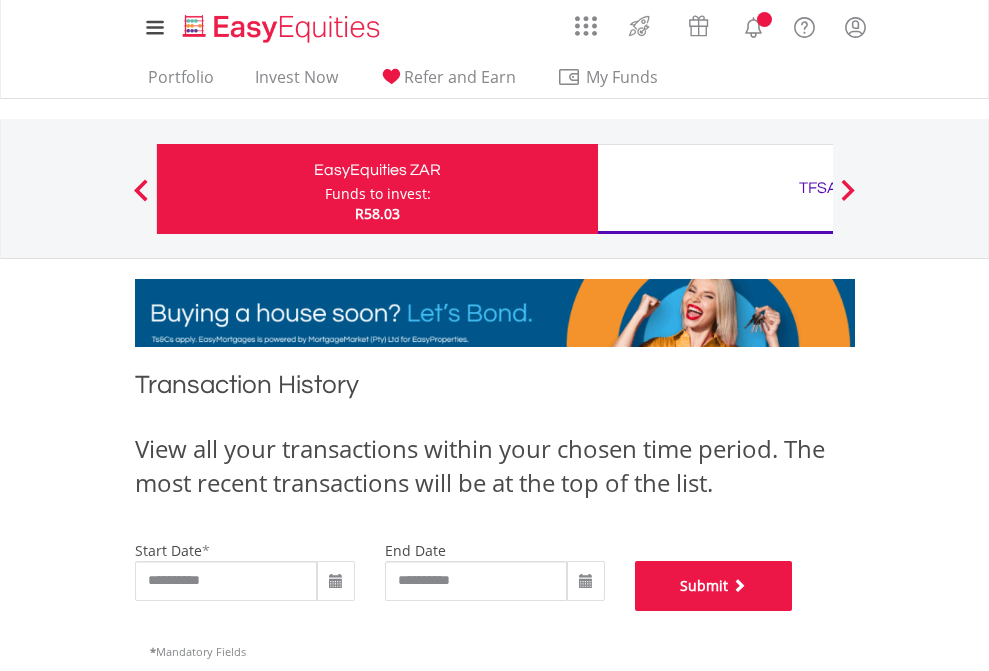 click on "Submit" at bounding box center [714, 586] 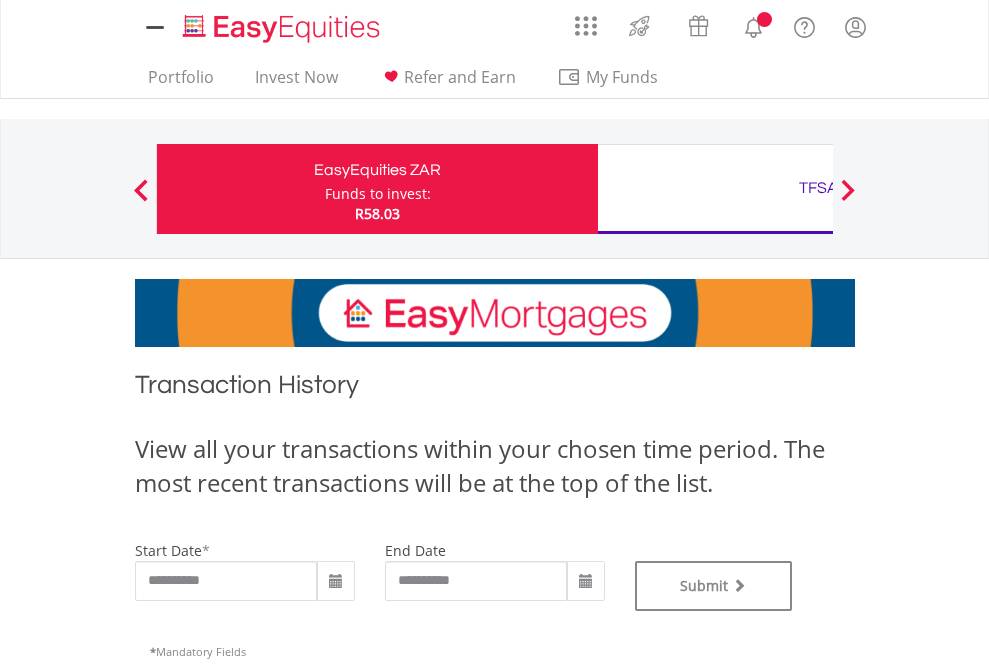 scroll, scrollTop: 0, scrollLeft: 0, axis: both 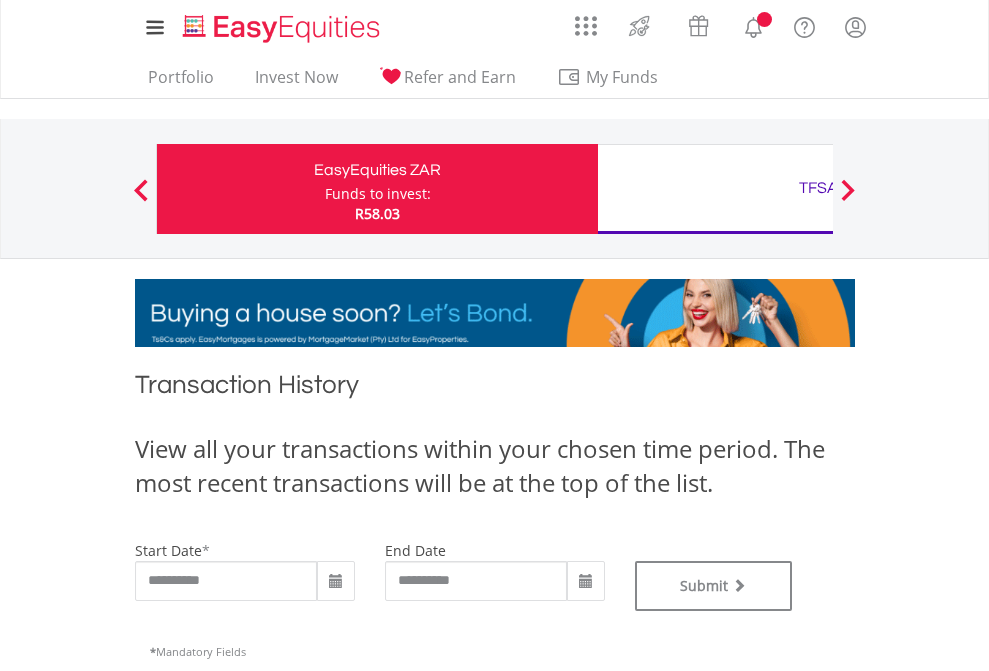 click on "TFSA" at bounding box center (818, 188) 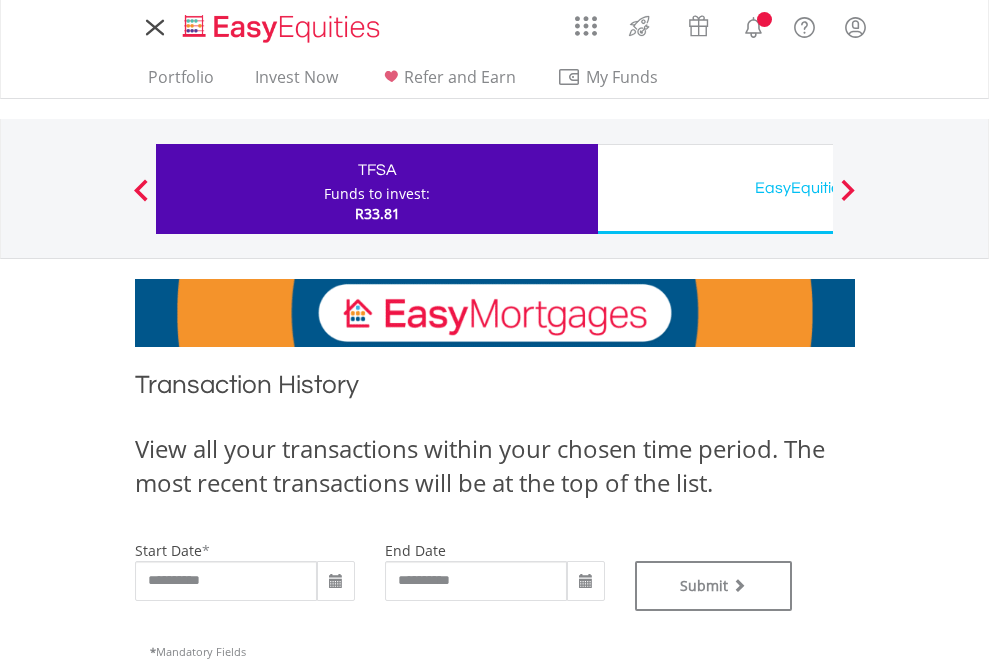 scroll, scrollTop: 0, scrollLeft: 0, axis: both 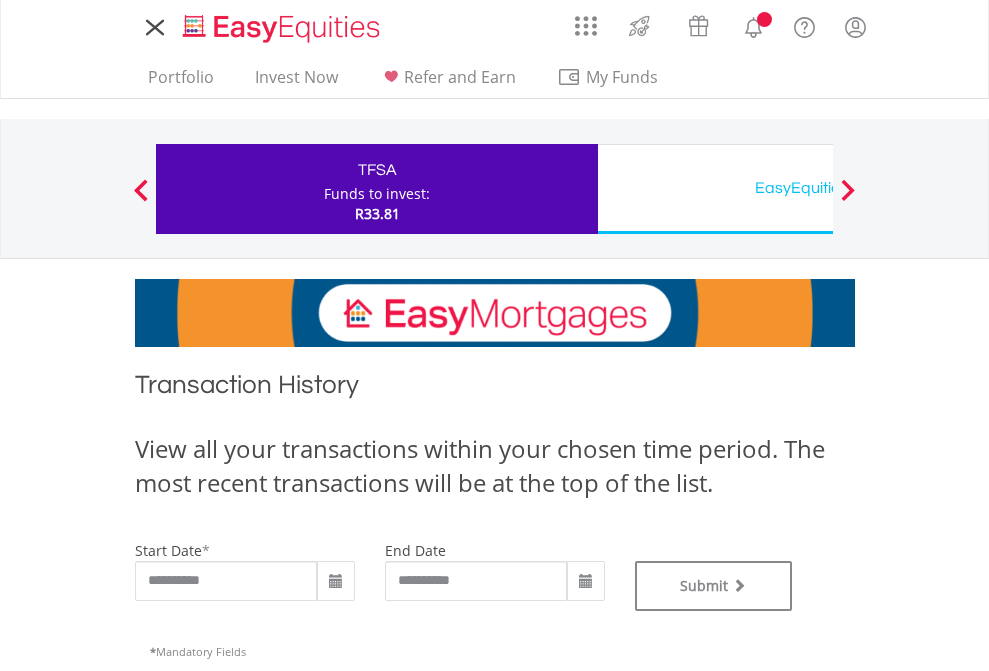 type on "**********" 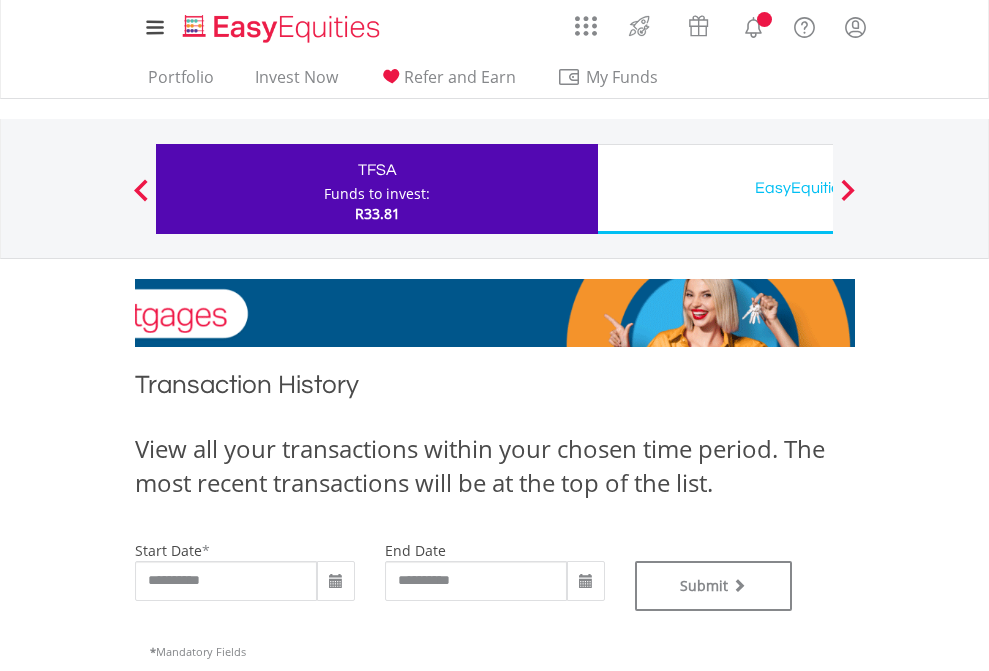 type on "**********" 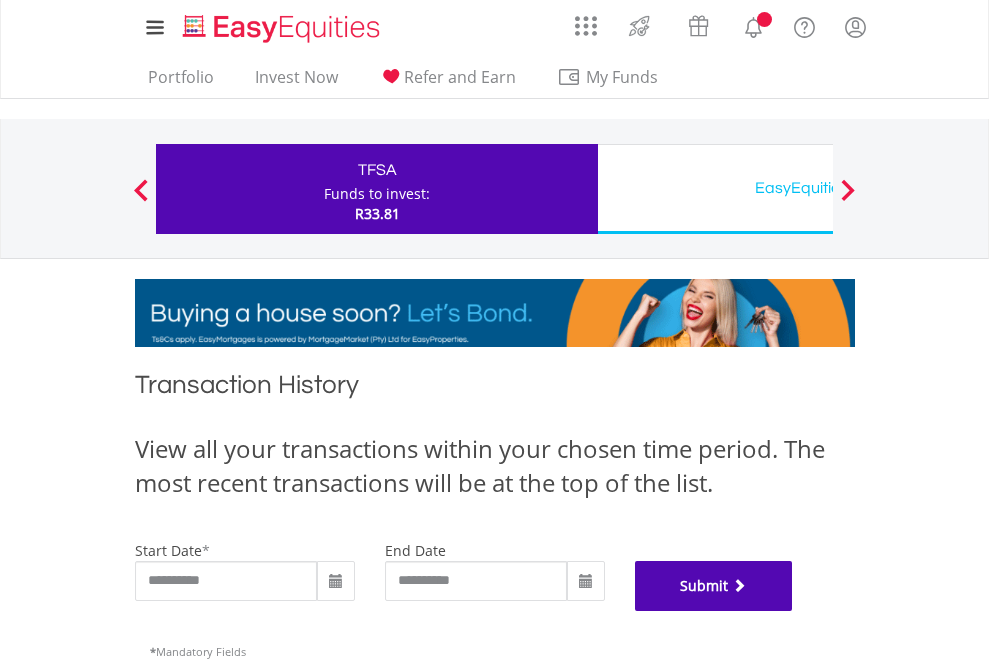 click on "Submit" at bounding box center (714, 586) 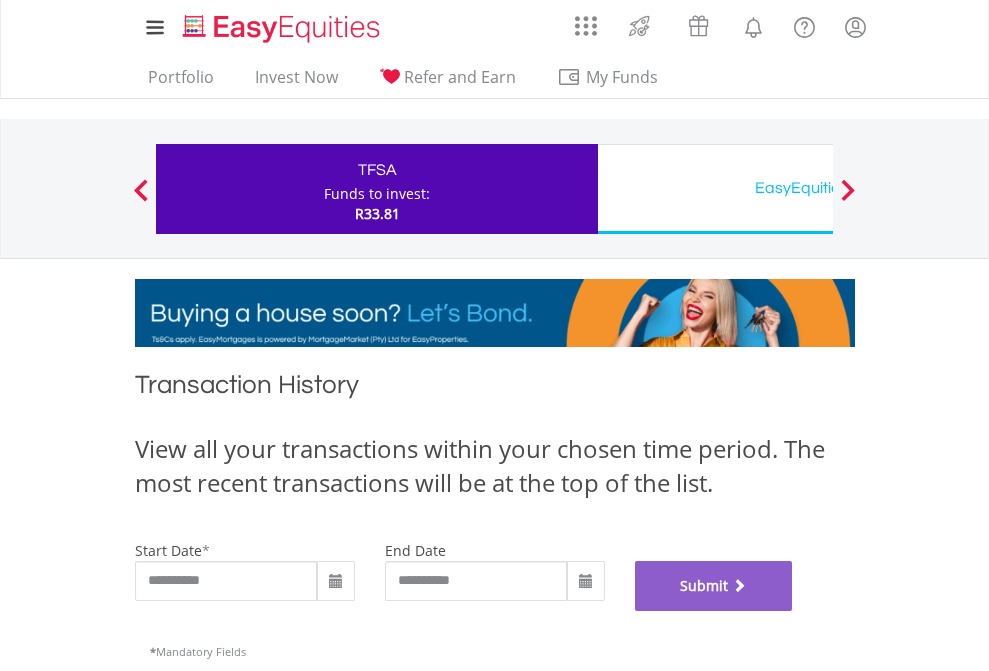 scroll, scrollTop: 811, scrollLeft: 0, axis: vertical 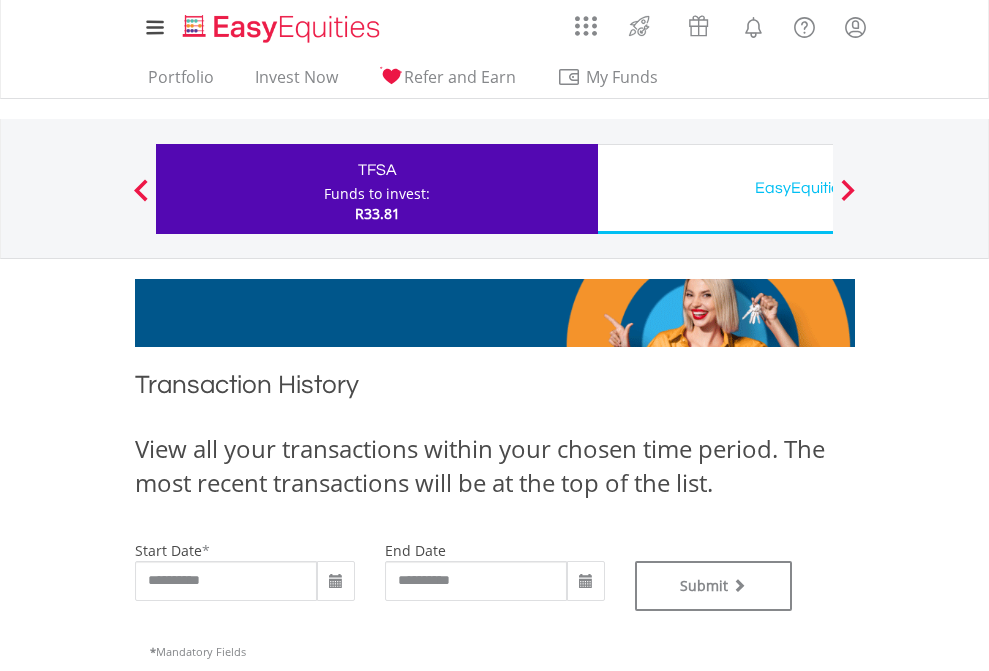 click on "EasyEquities USD" at bounding box center [818, 188] 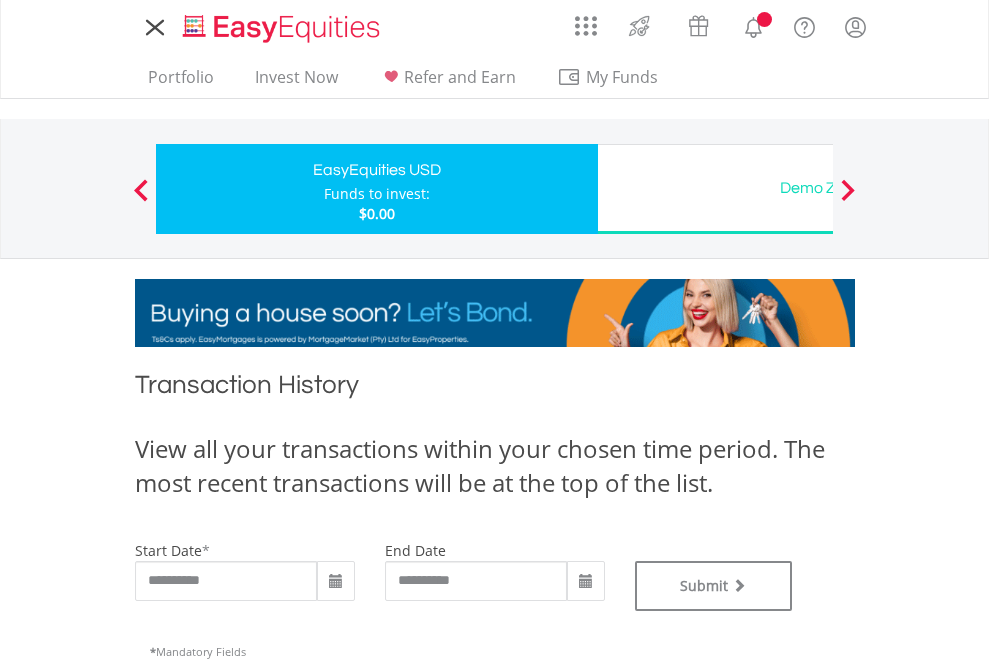 type on "**********" 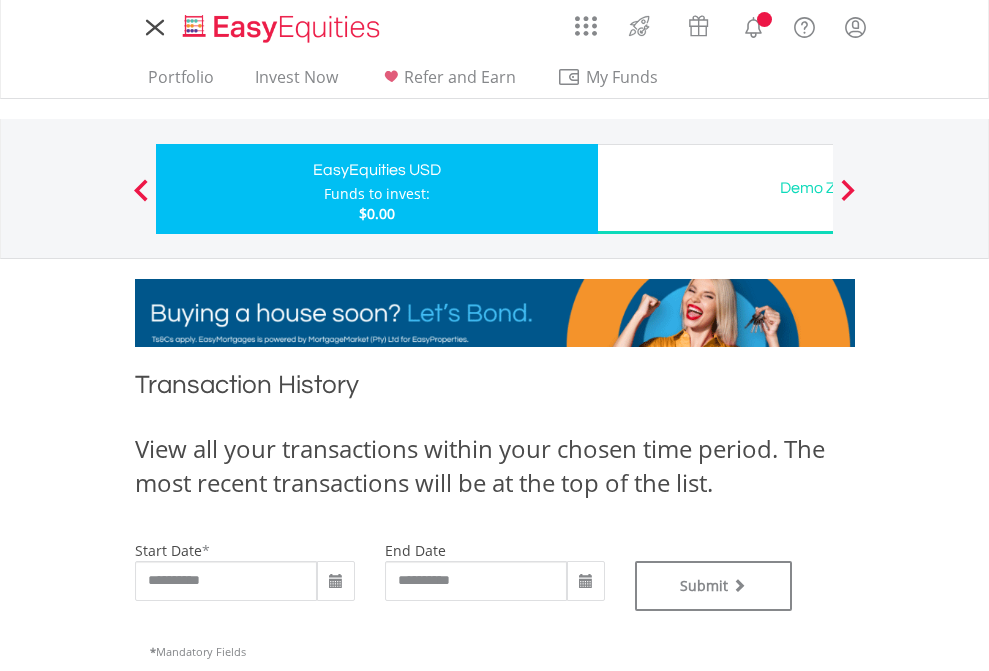 scroll, scrollTop: 0, scrollLeft: 0, axis: both 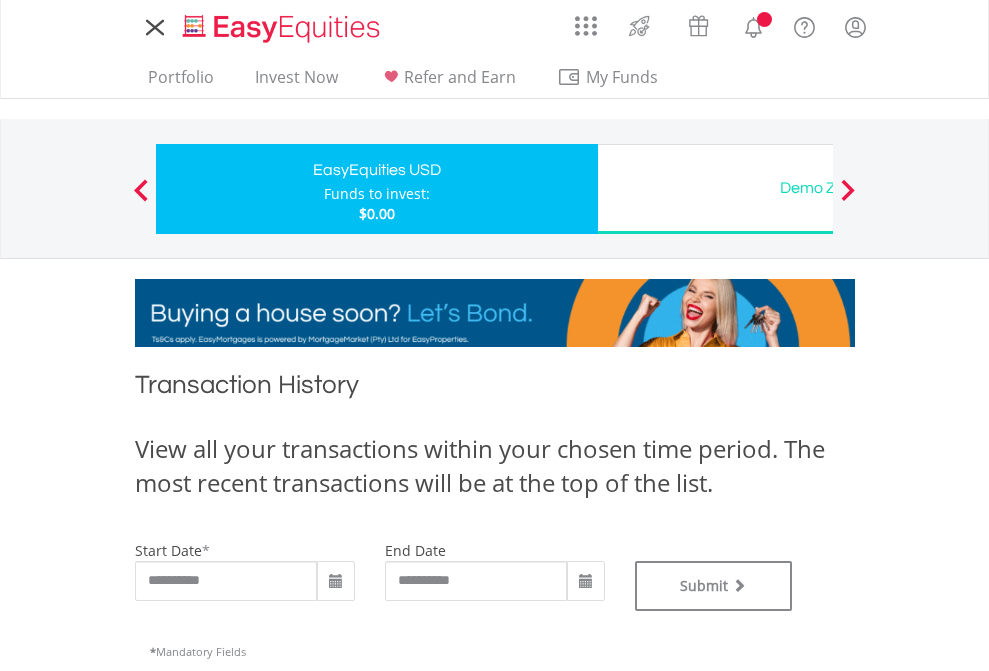 type on "**********" 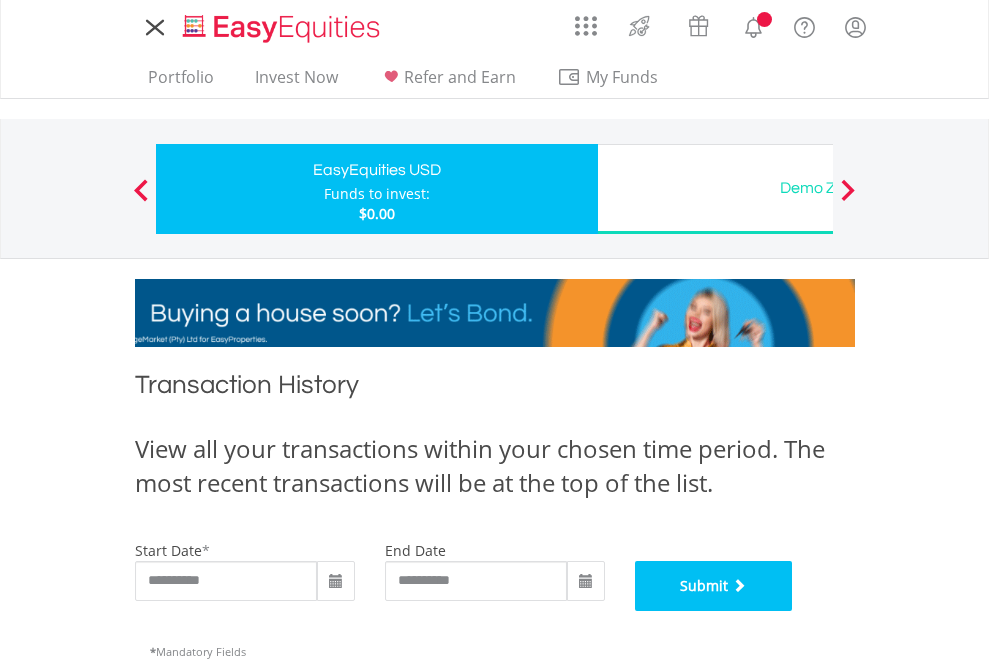 click on "Submit" at bounding box center (714, 586) 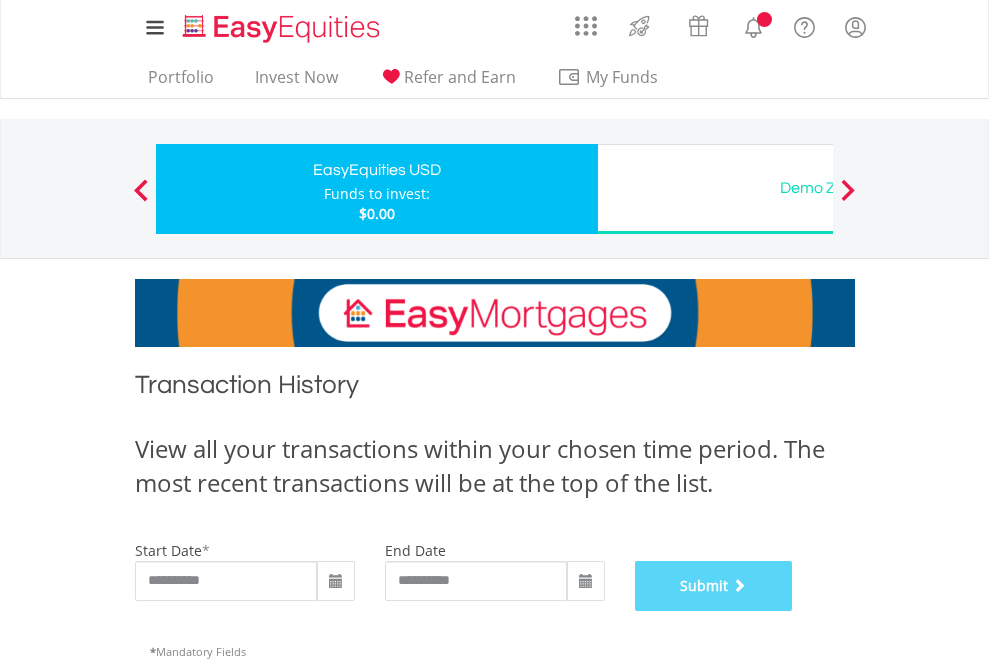 scroll, scrollTop: 811, scrollLeft: 0, axis: vertical 